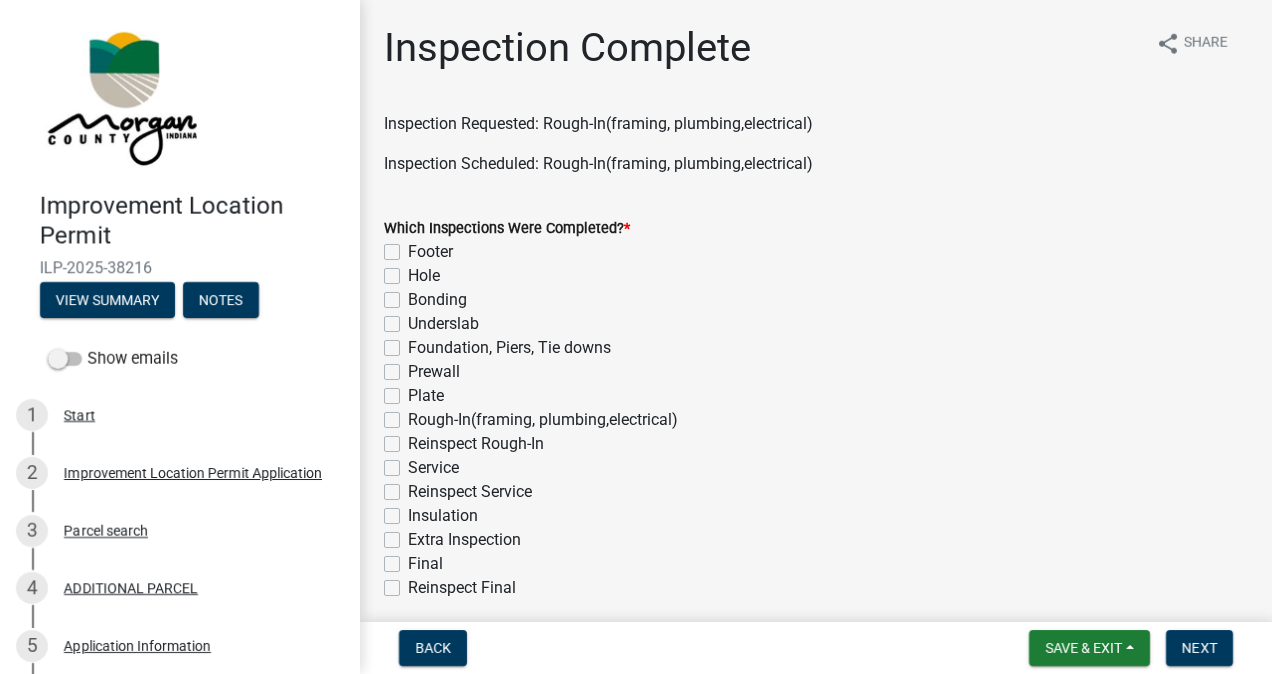 scroll, scrollTop: 0, scrollLeft: 0, axis: both 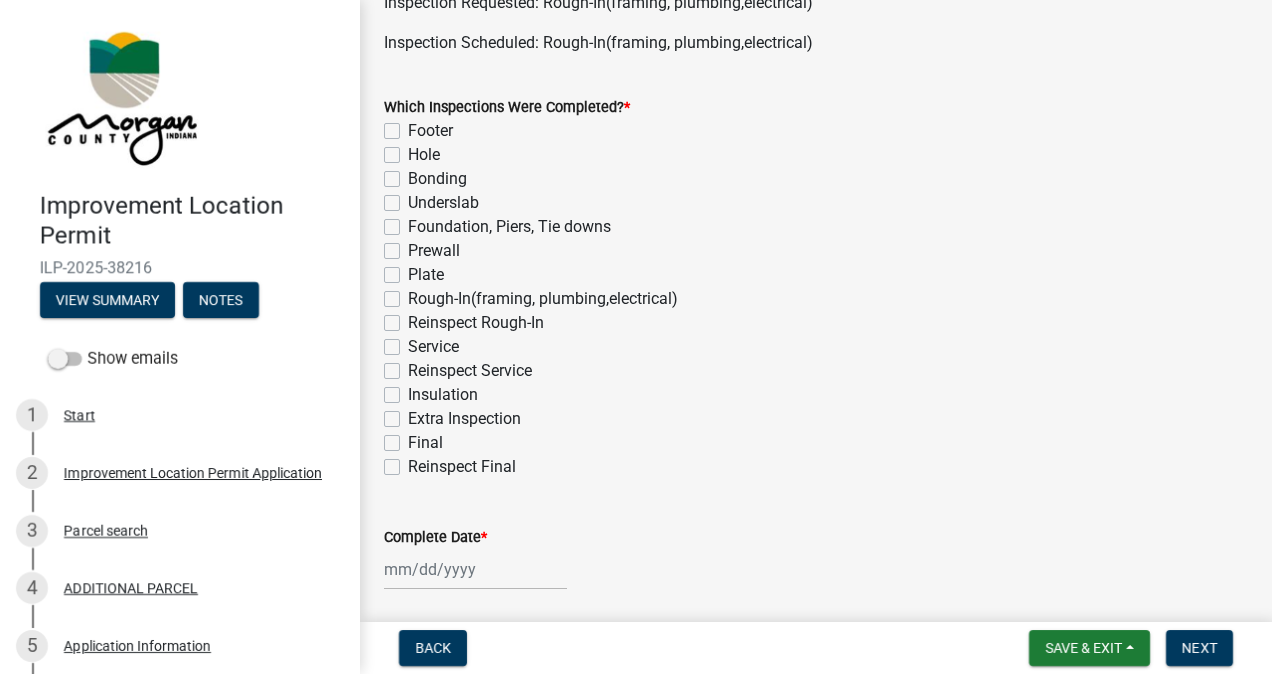 click on "Plate" 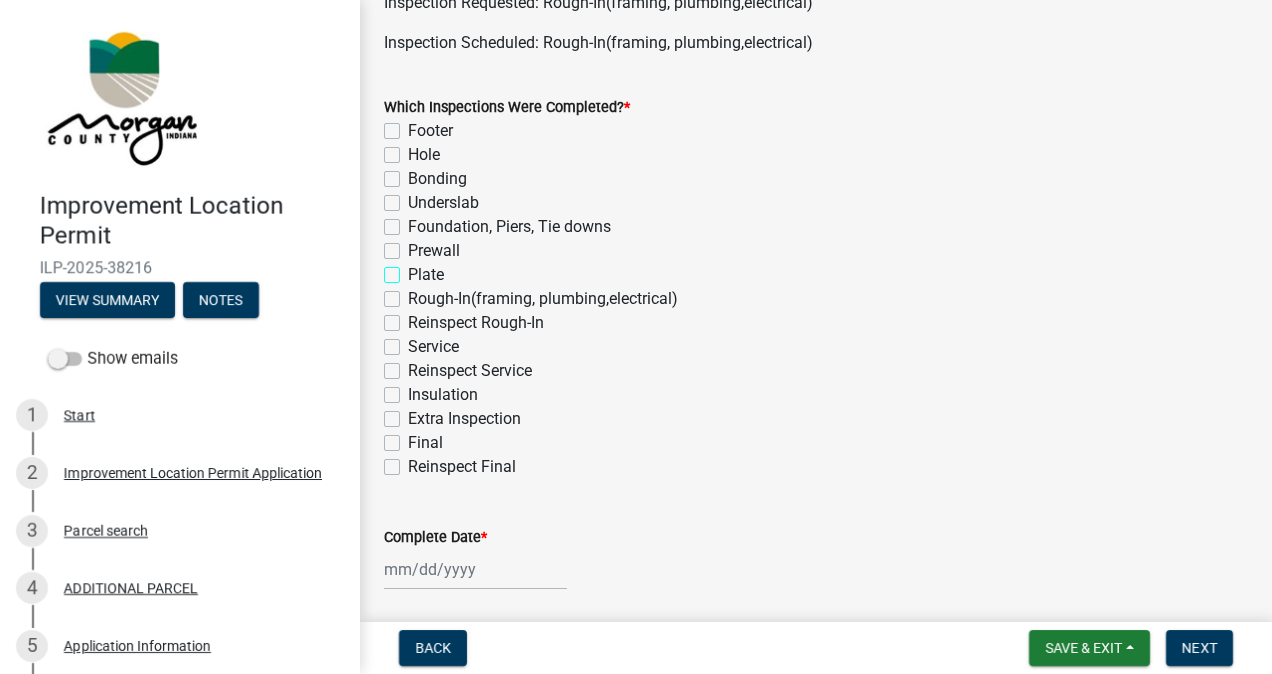 click on "Plate" at bounding box center (414, 269) 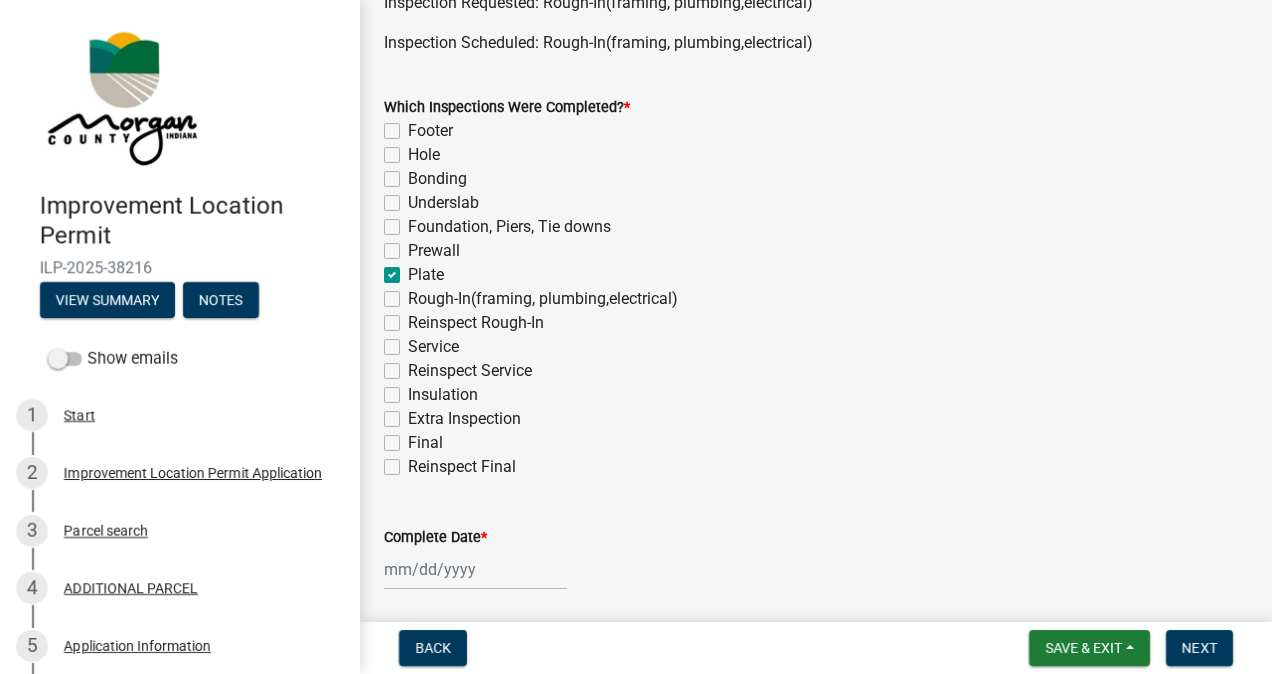 checkbox on "false" 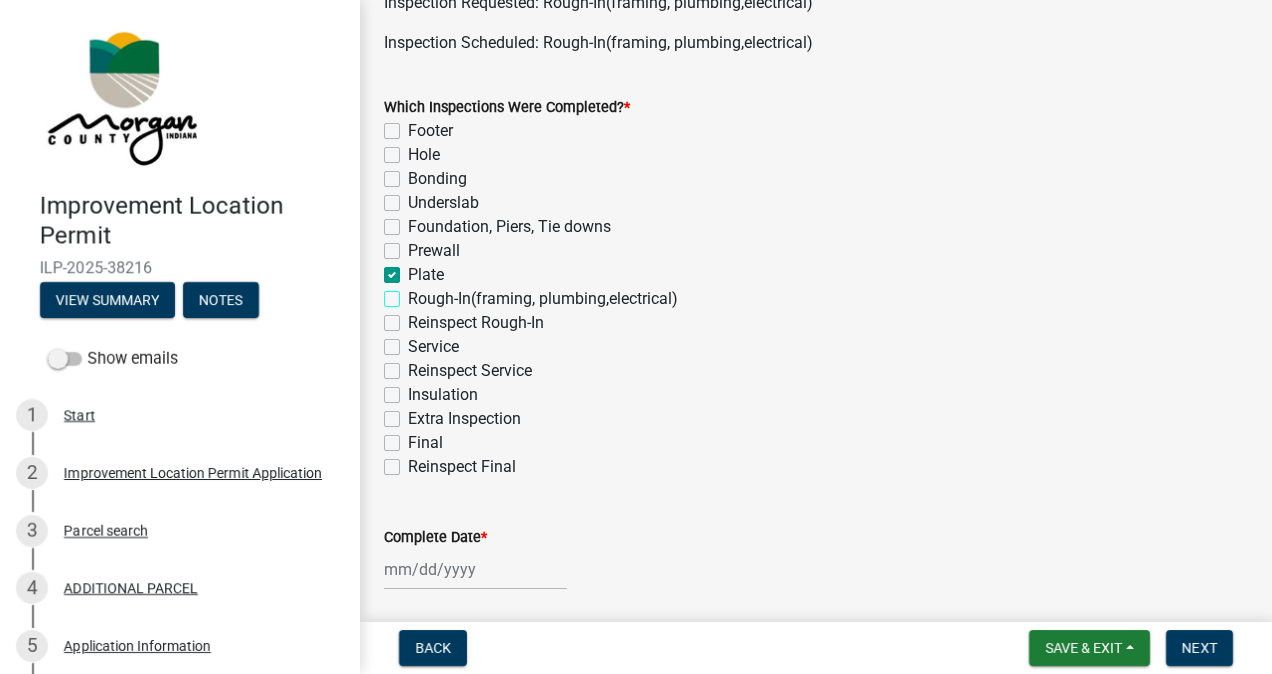 click on "Rough-In(framing, plumbing,electrical)" at bounding box center [414, 293] 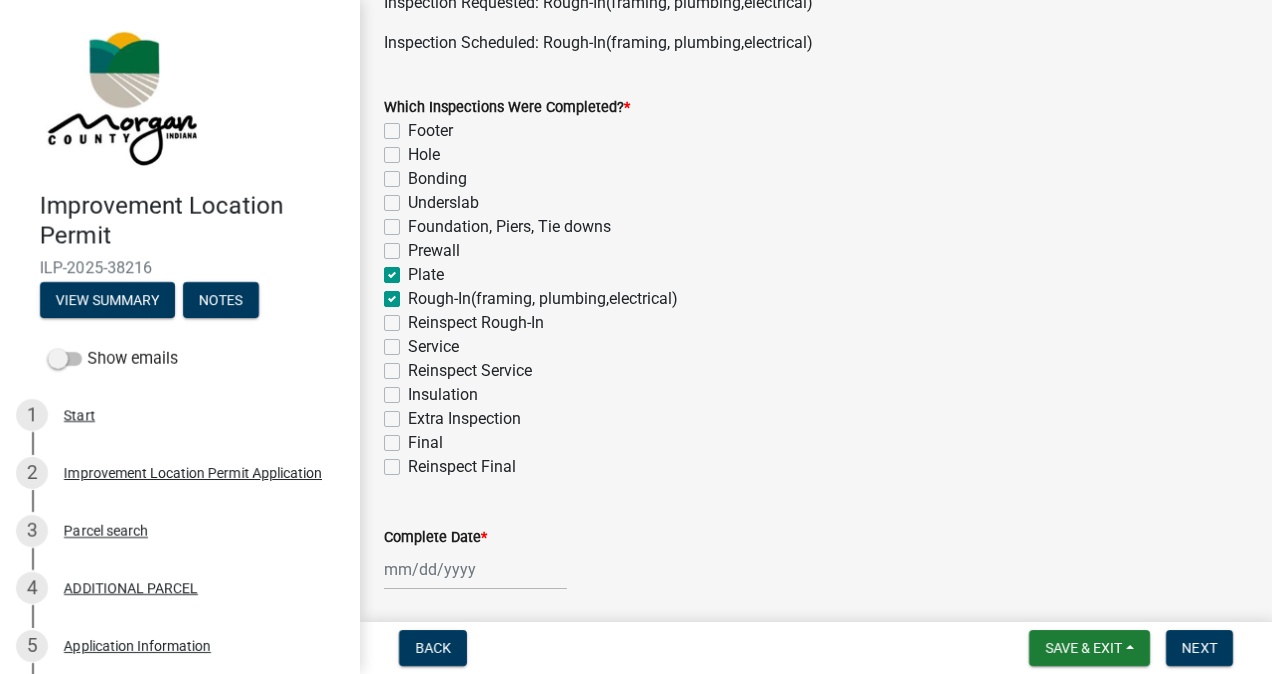 checkbox on "false" 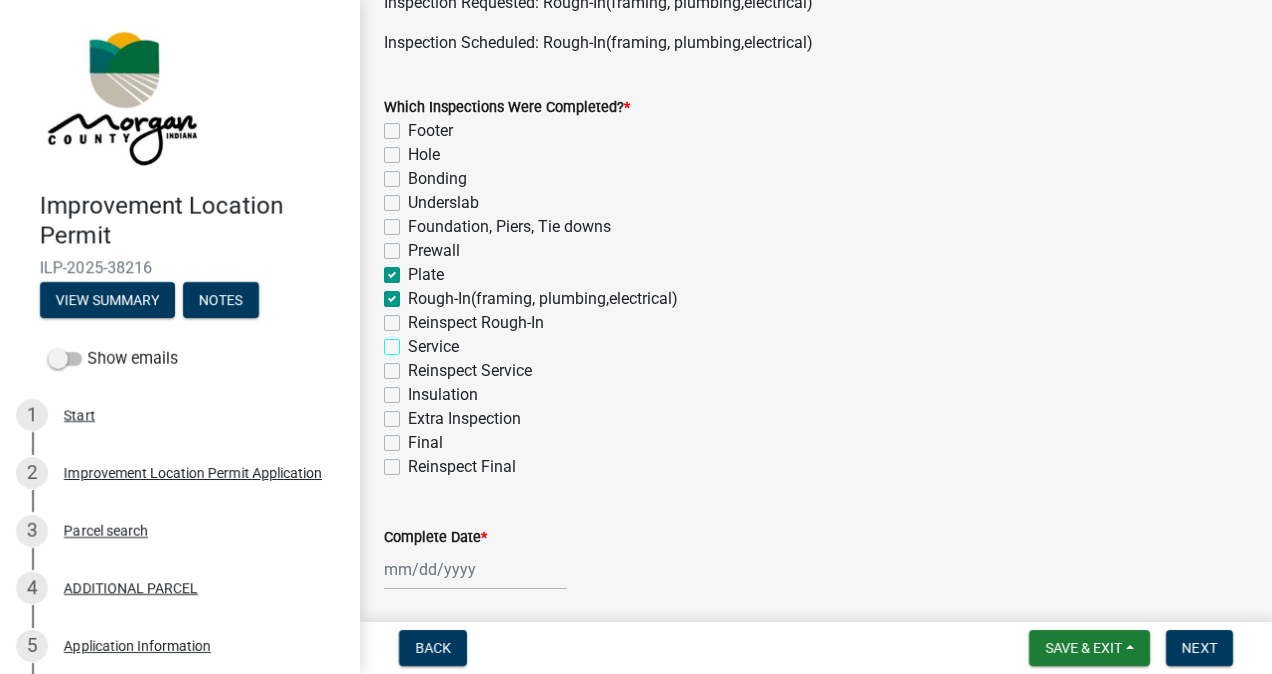 click on "Service" at bounding box center [414, 341] 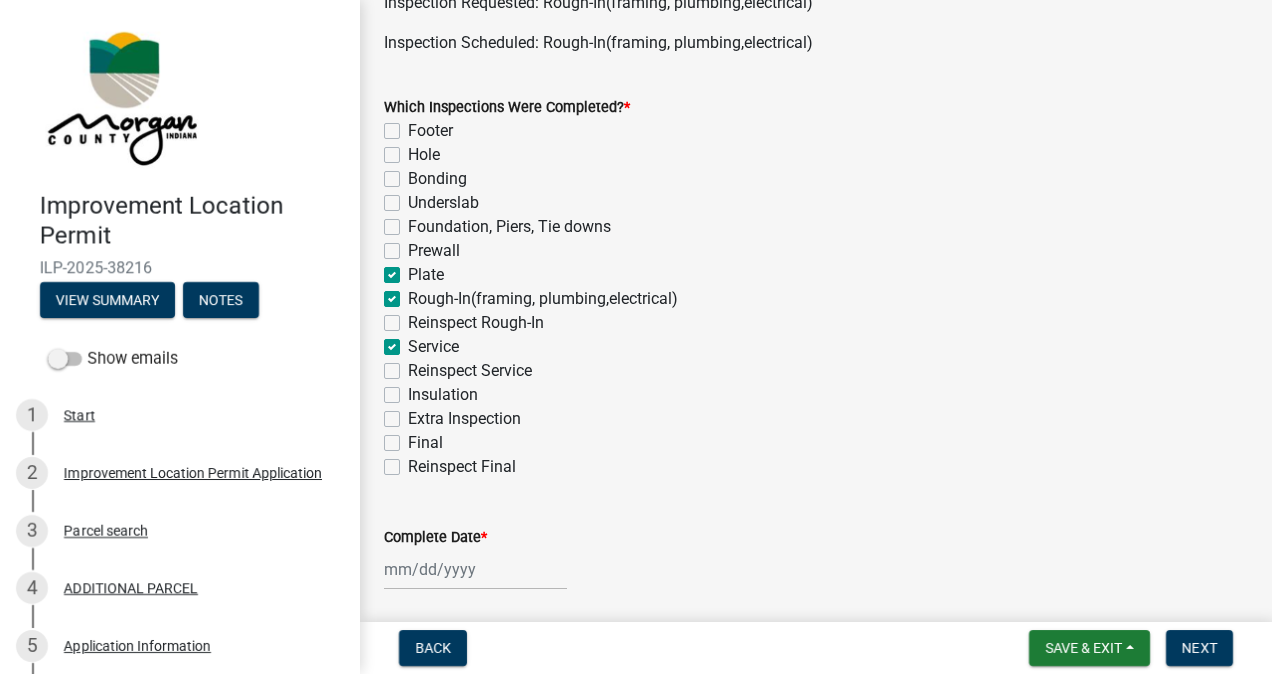 checkbox on "false" 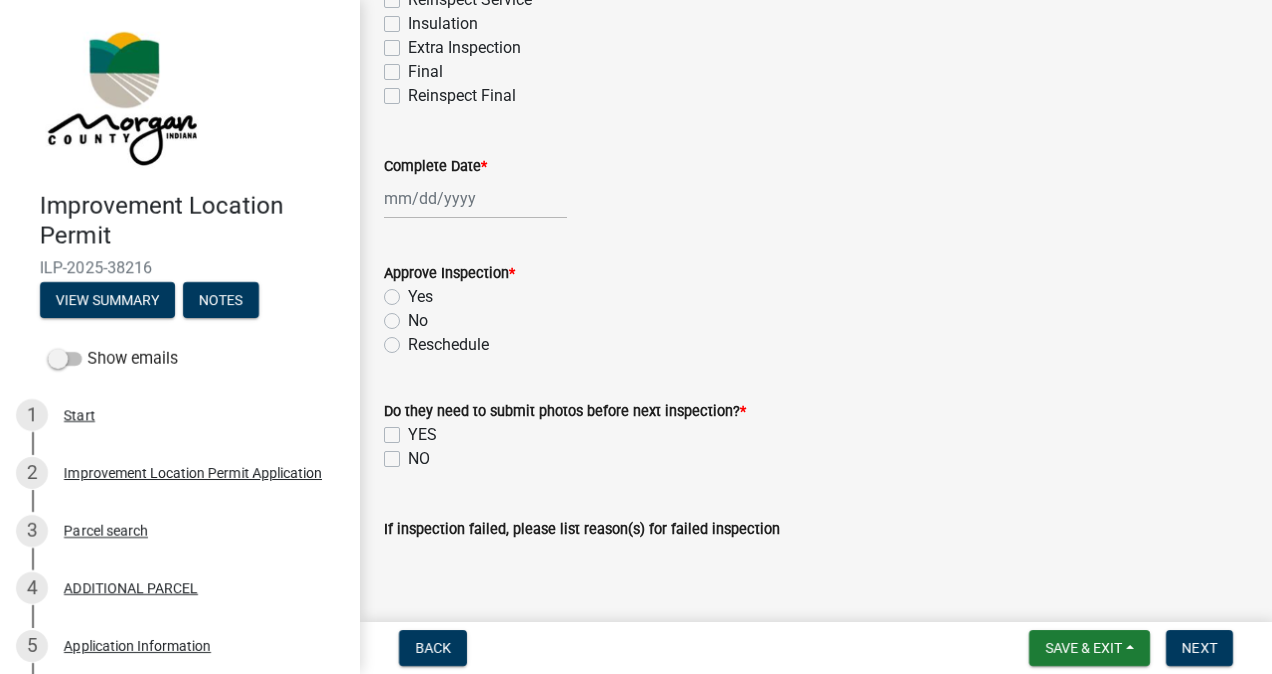 scroll, scrollTop: 529, scrollLeft: 0, axis: vertical 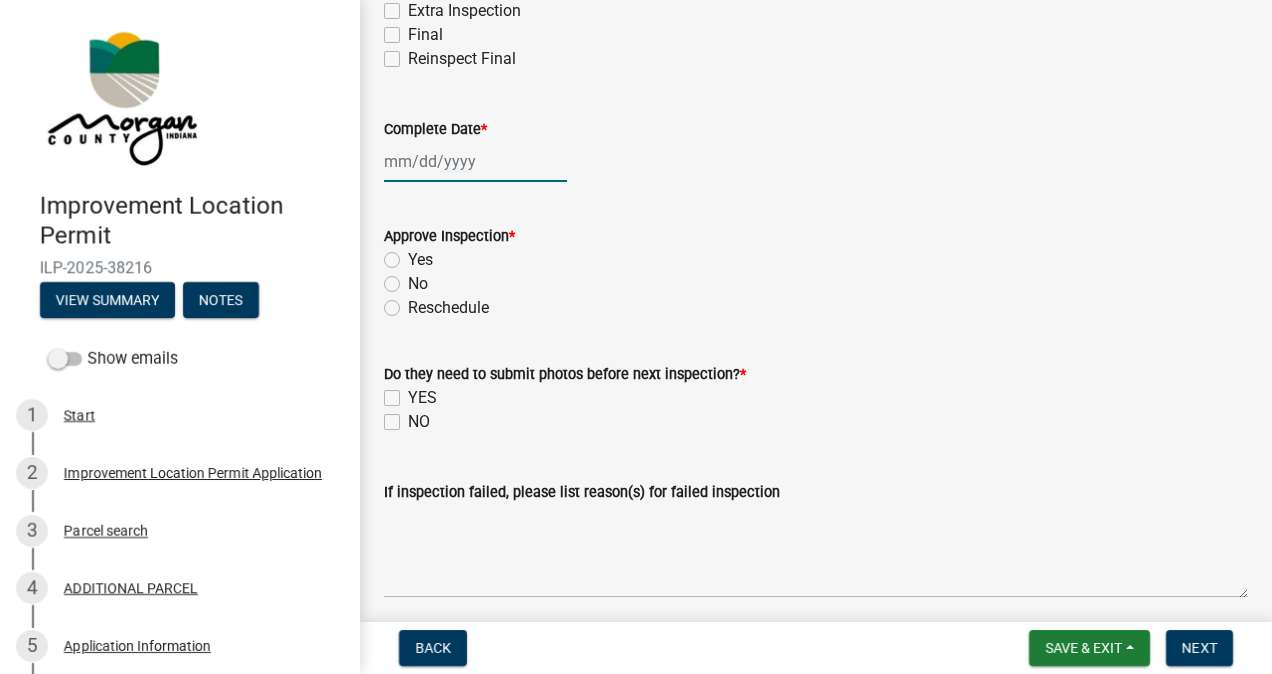 click 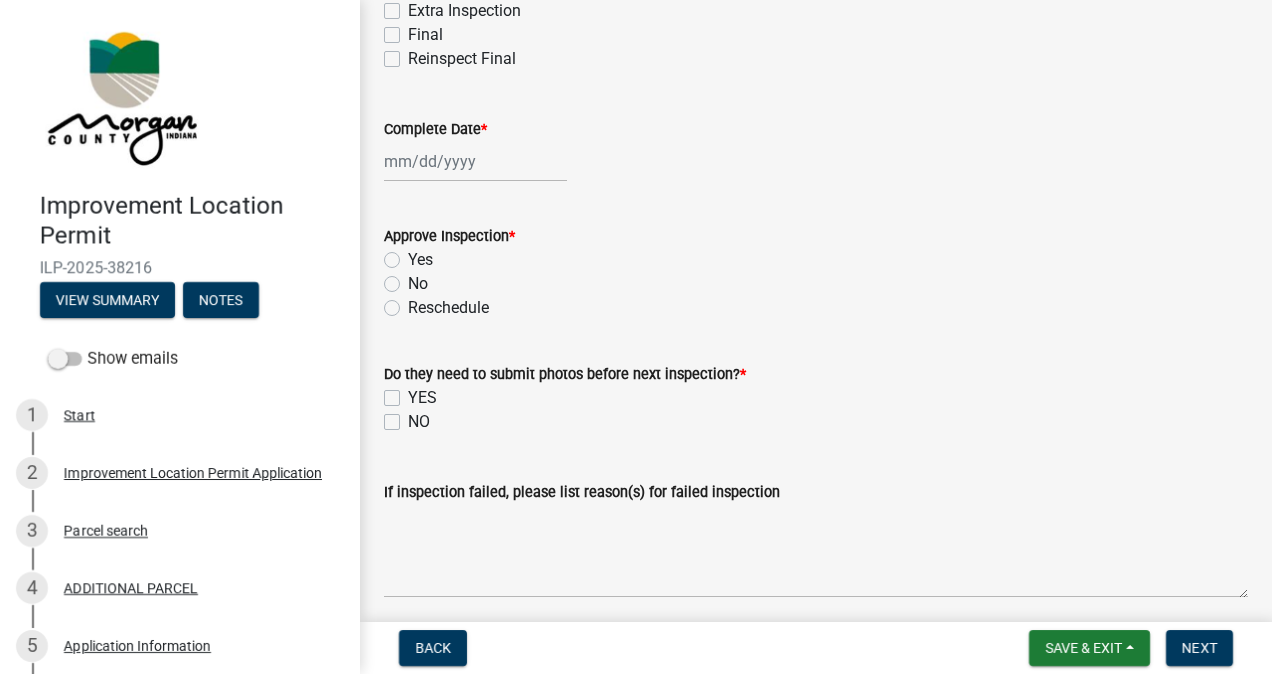 select on "8" 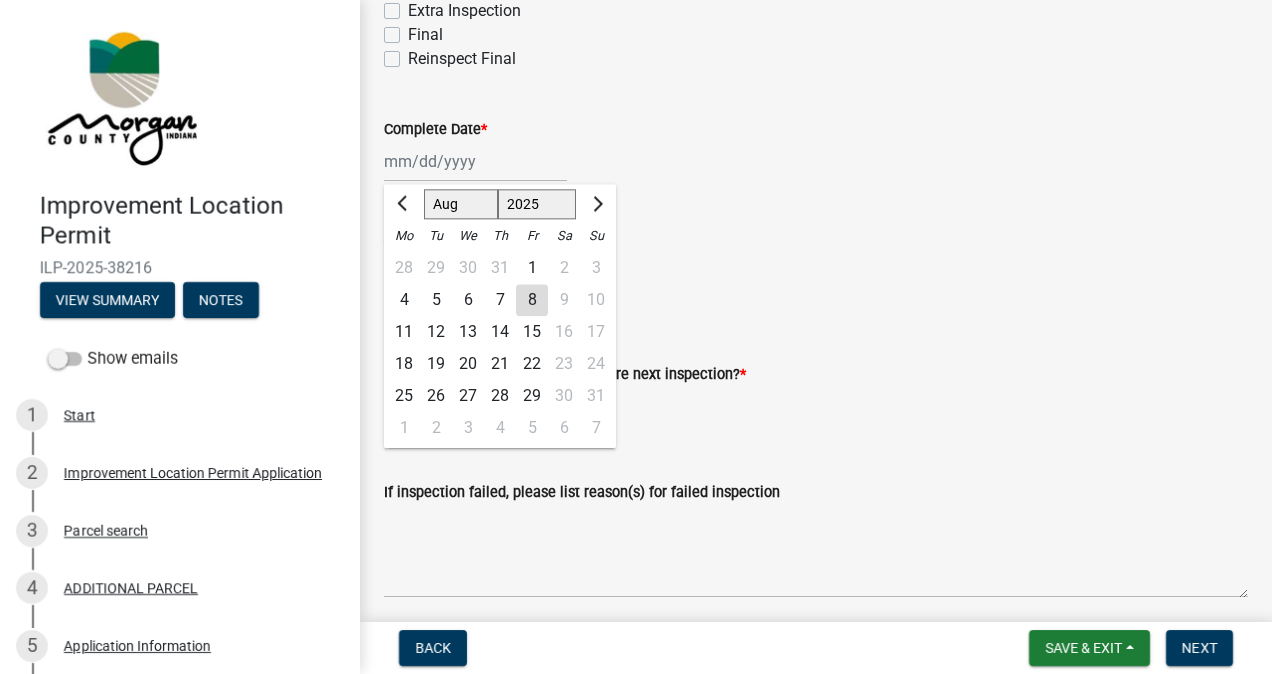 click on "8" 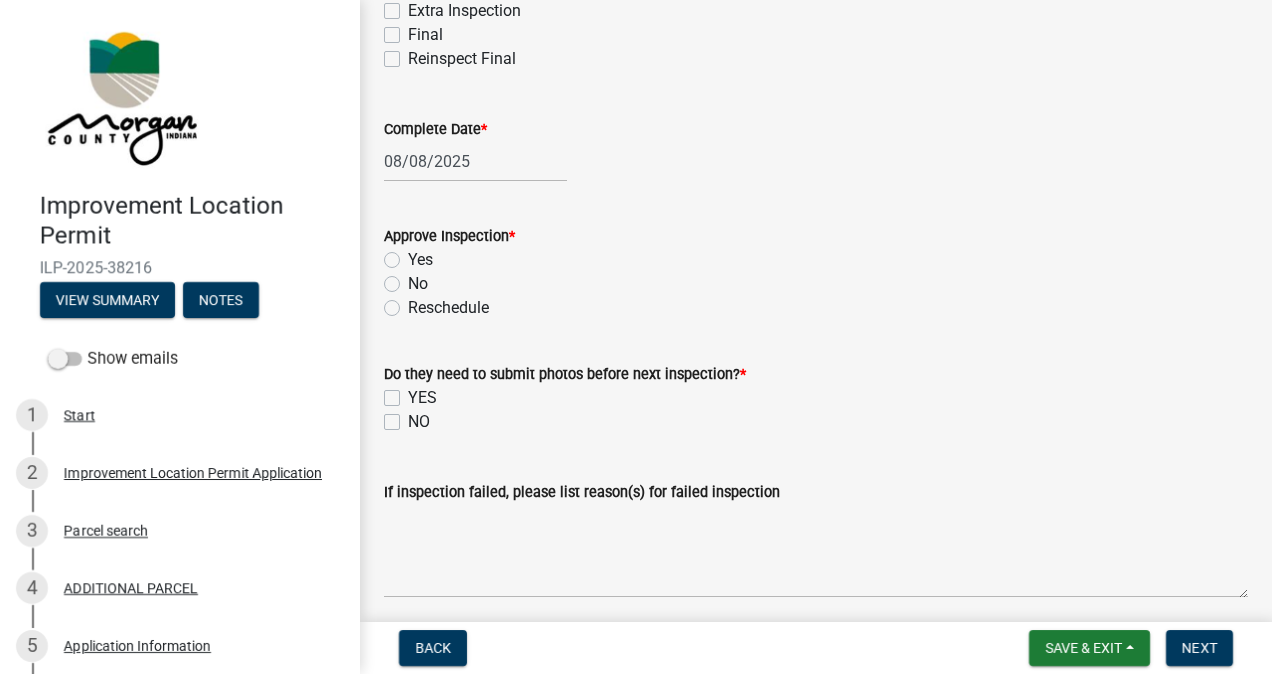 click on "Yes" 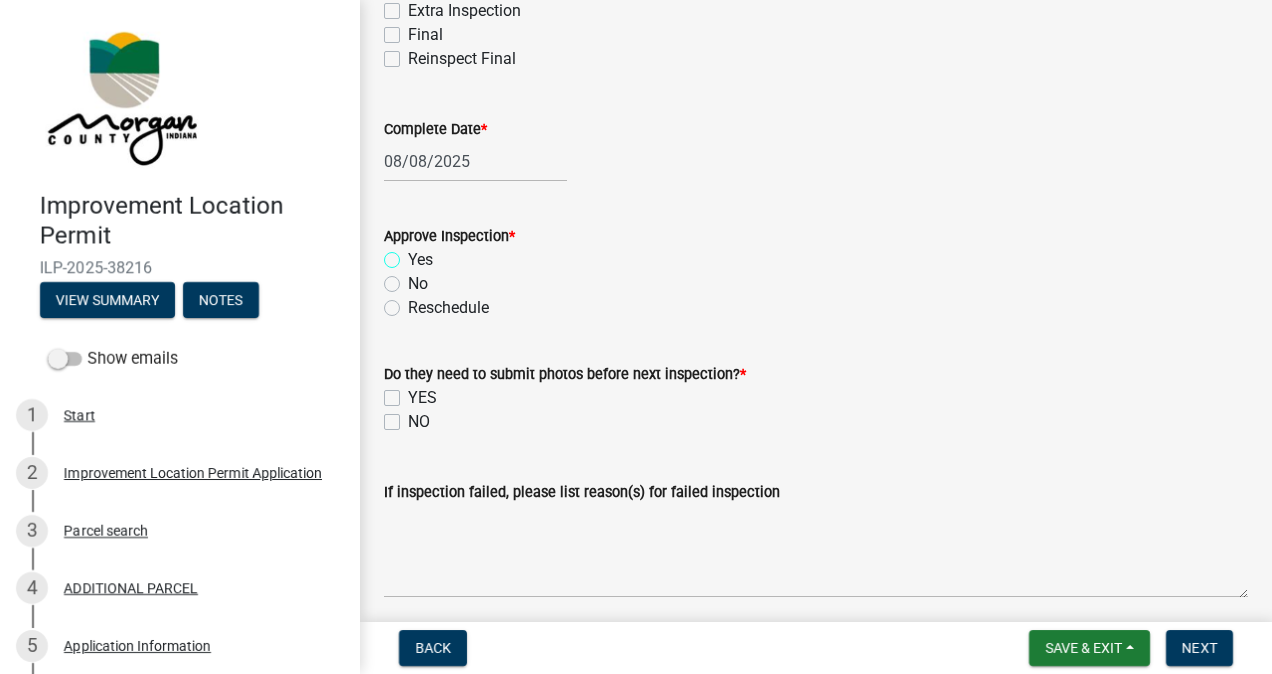 click on "Yes" at bounding box center [414, 254] 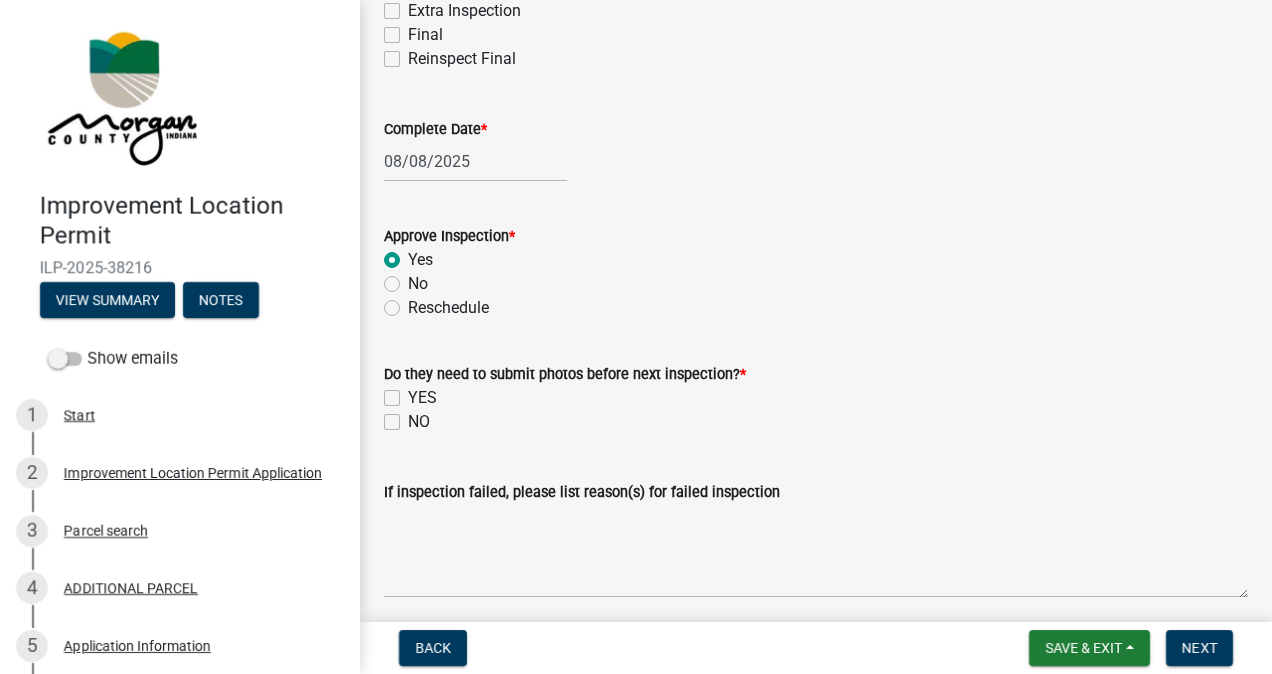 radio on "true" 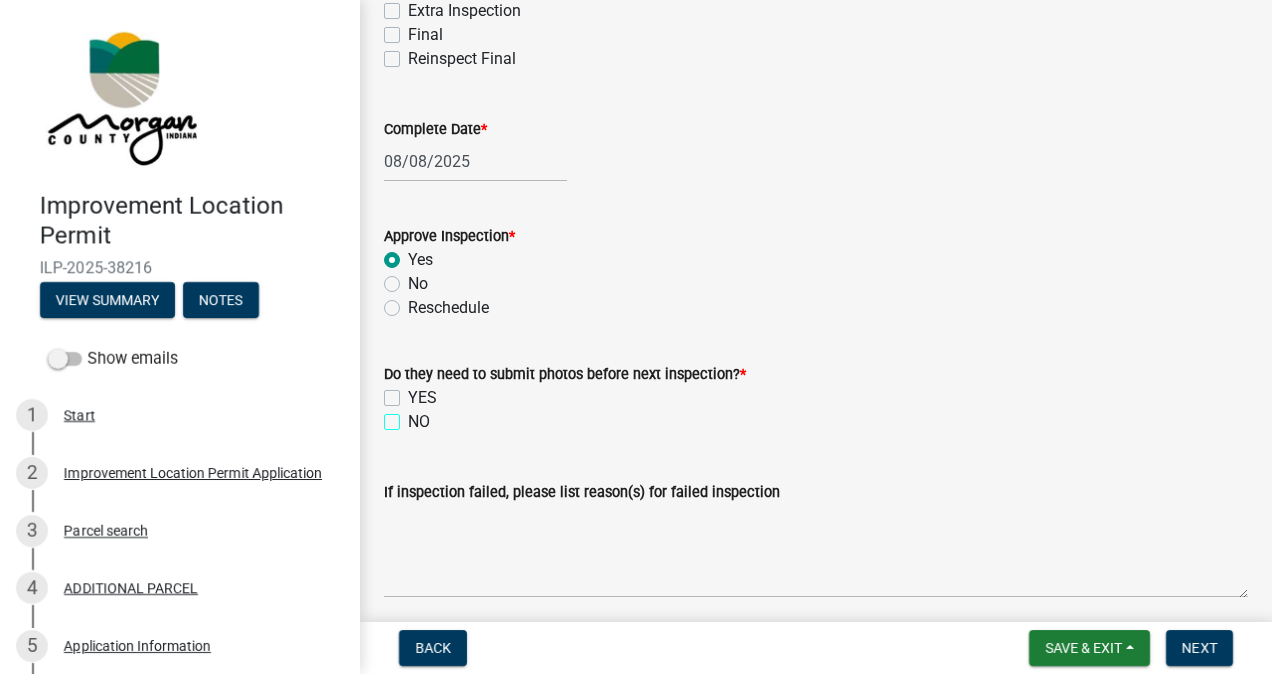 click on "NO" at bounding box center (414, 416) 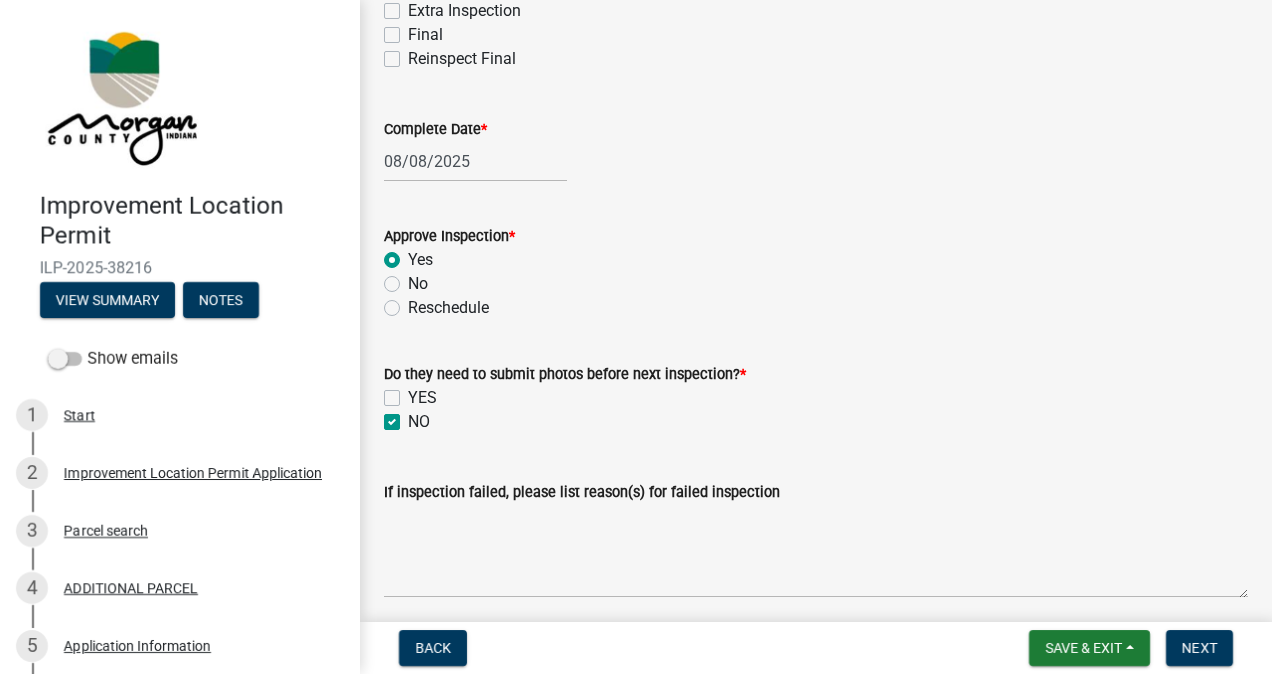 checkbox on "false" 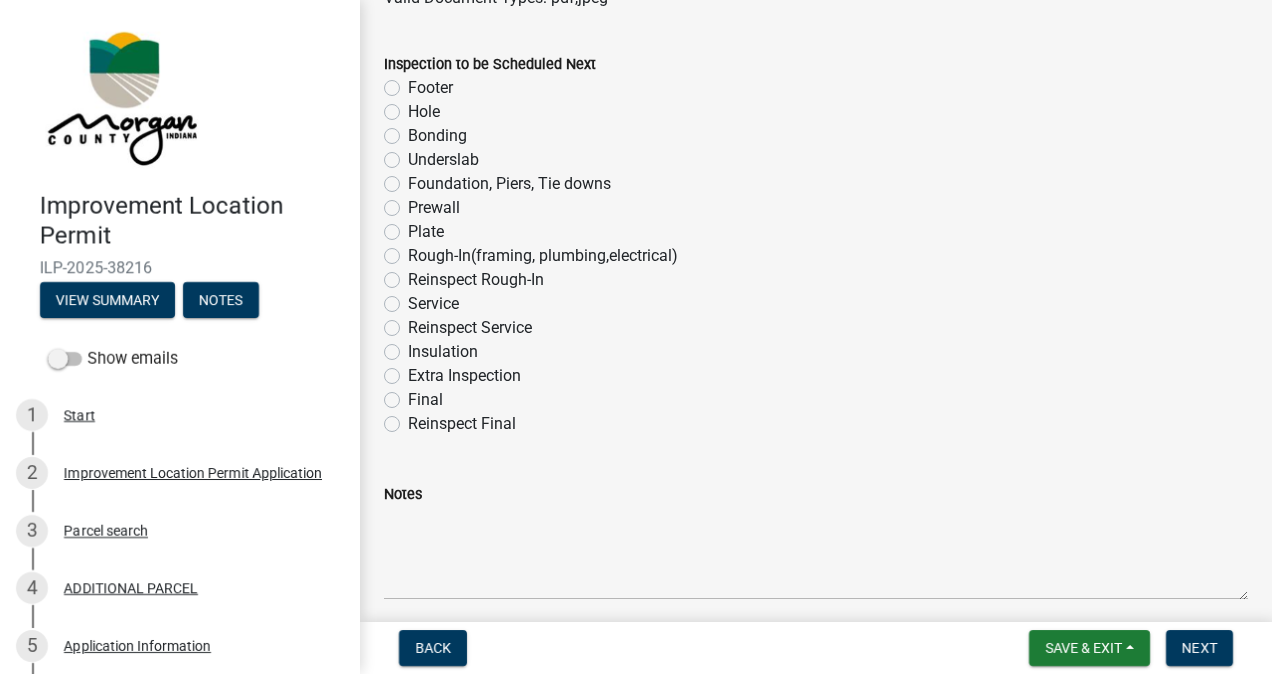 scroll, scrollTop: 1266, scrollLeft: 0, axis: vertical 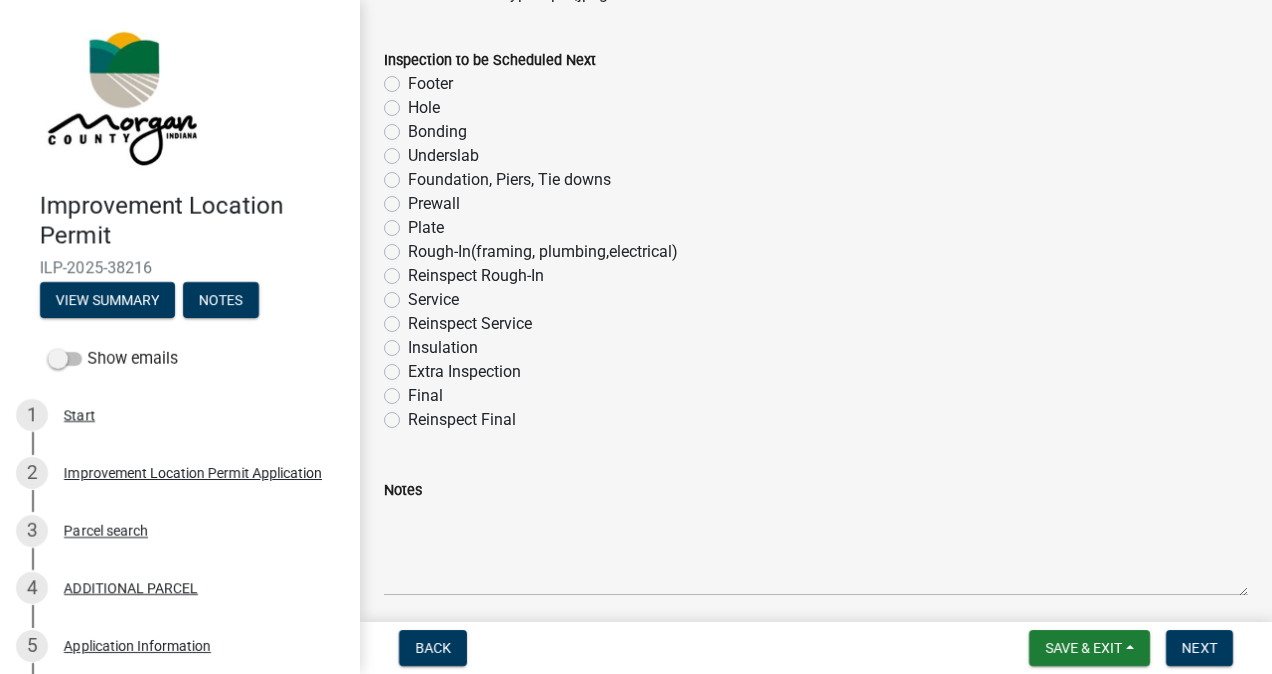 click on "Final" 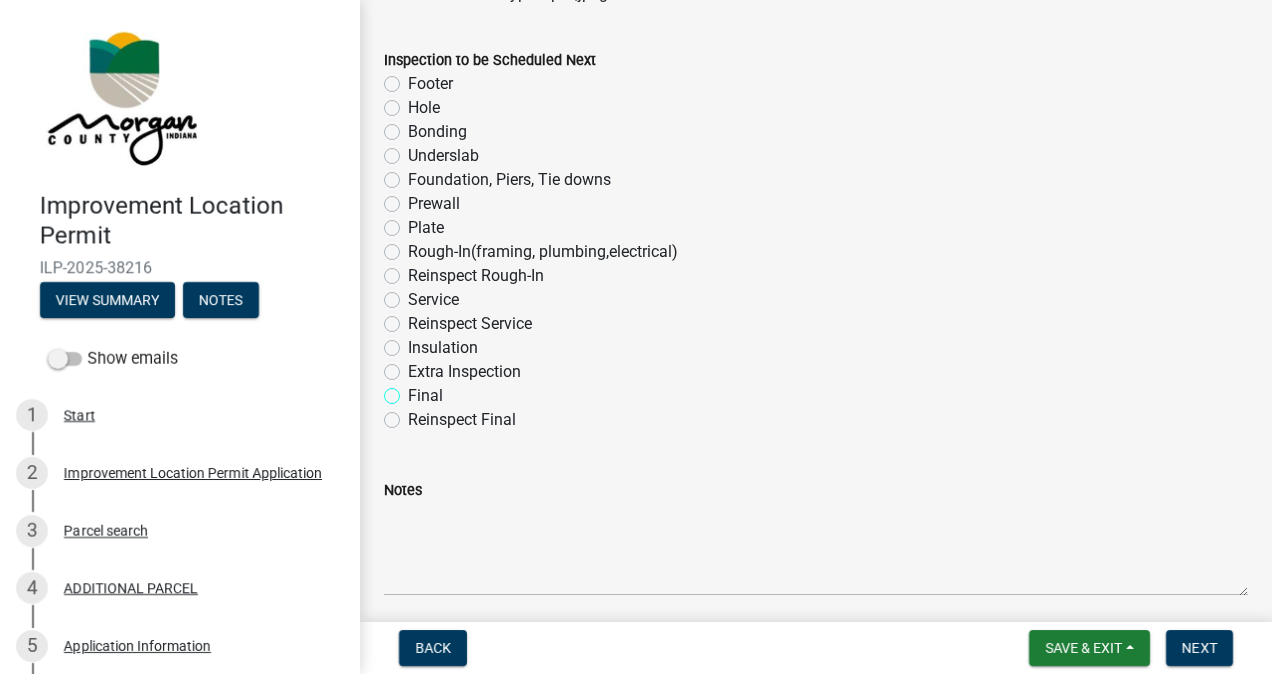 click on "Final" at bounding box center [414, 390] 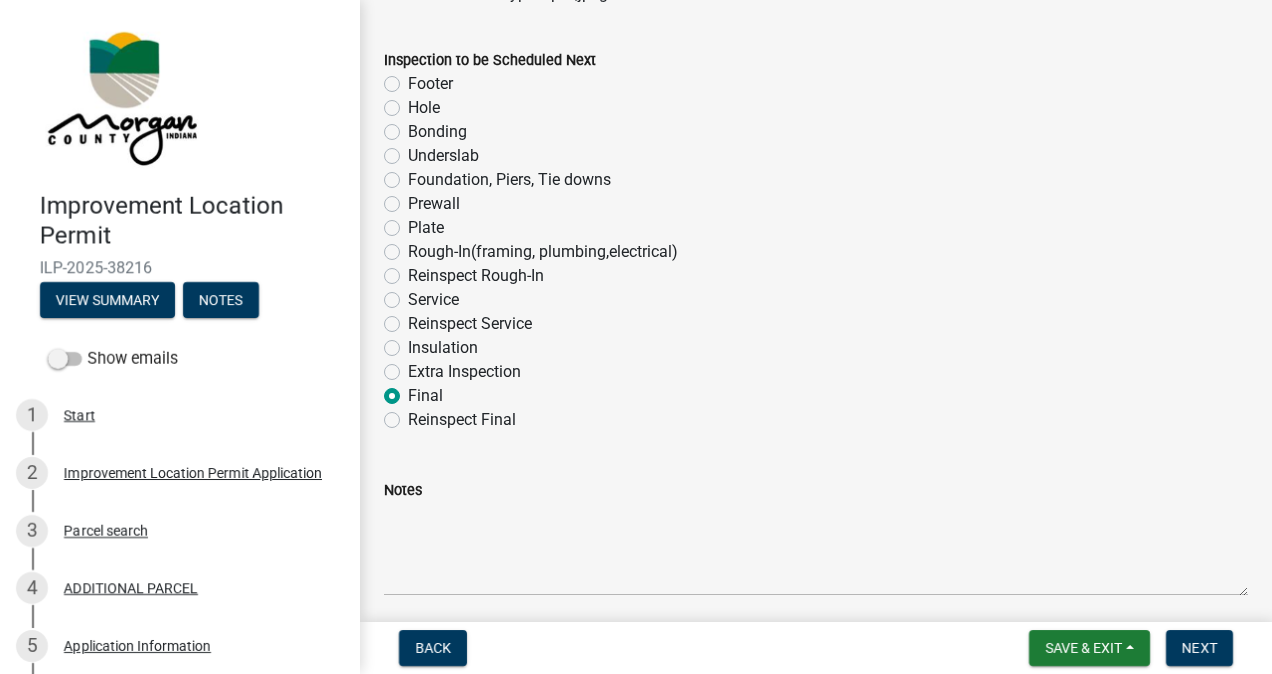 radio on "true" 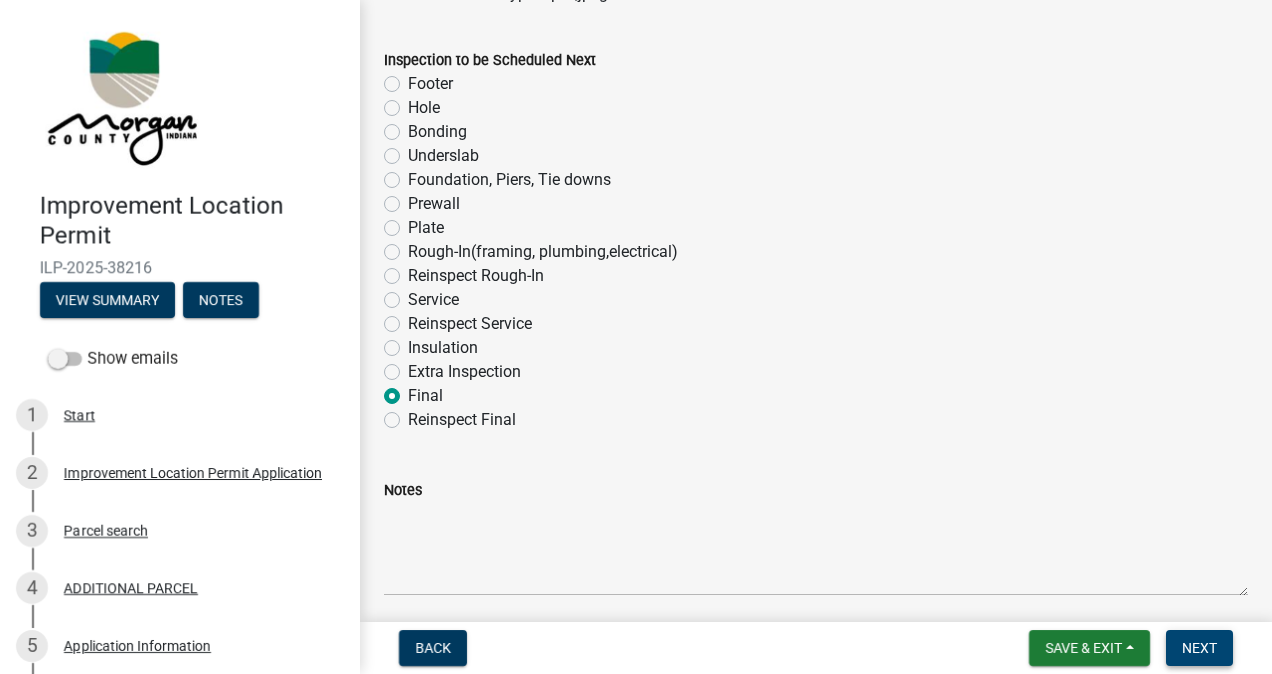 click on "Next" at bounding box center [1199, 648] 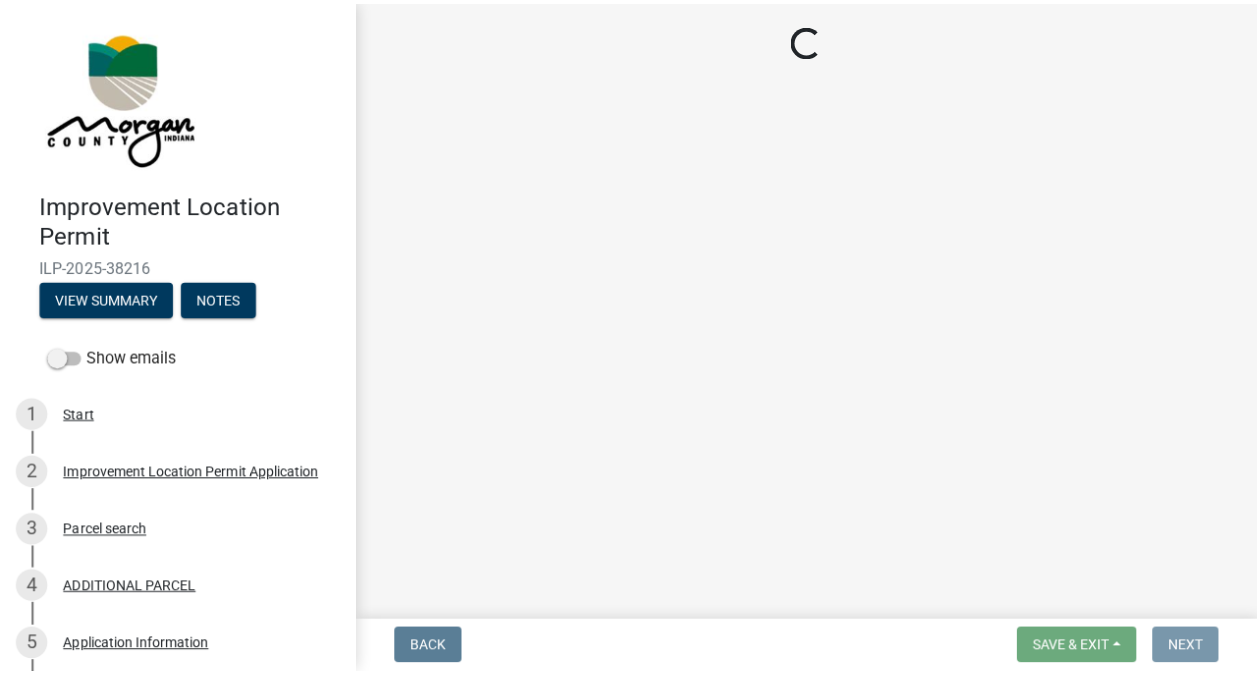 scroll, scrollTop: 0, scrollLeft: 0, axis: both 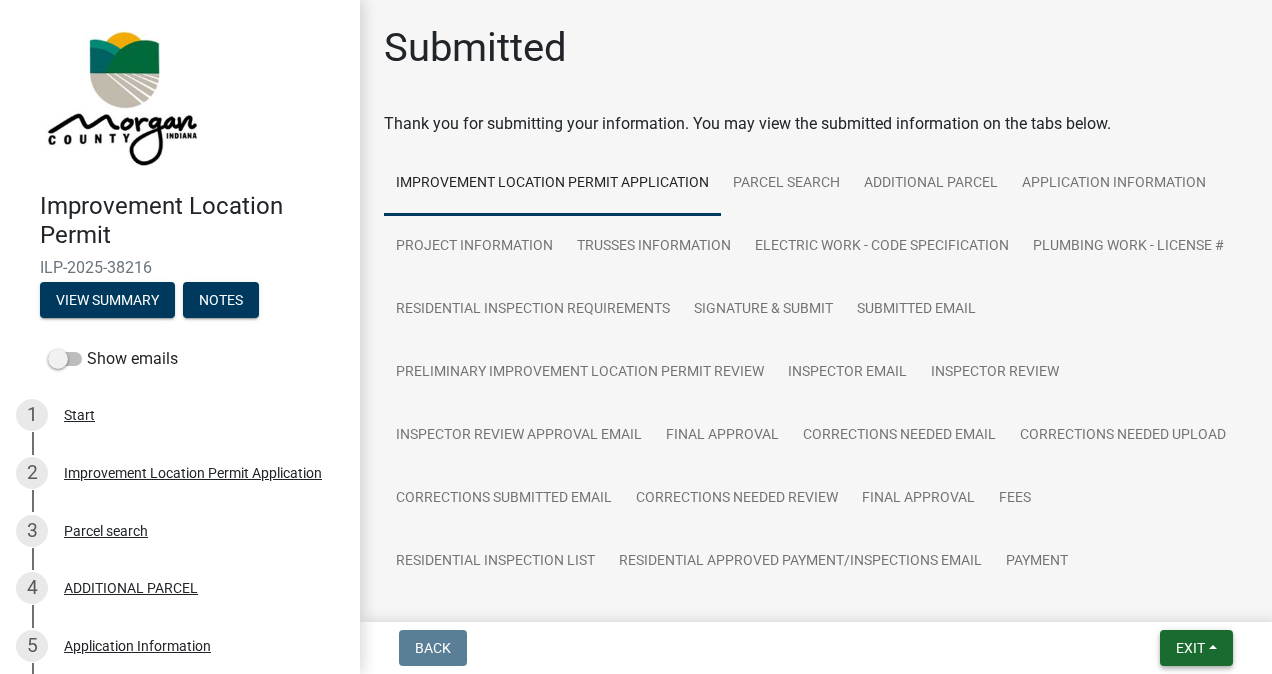 click on "Exit" at bounding box center [1190, 648] 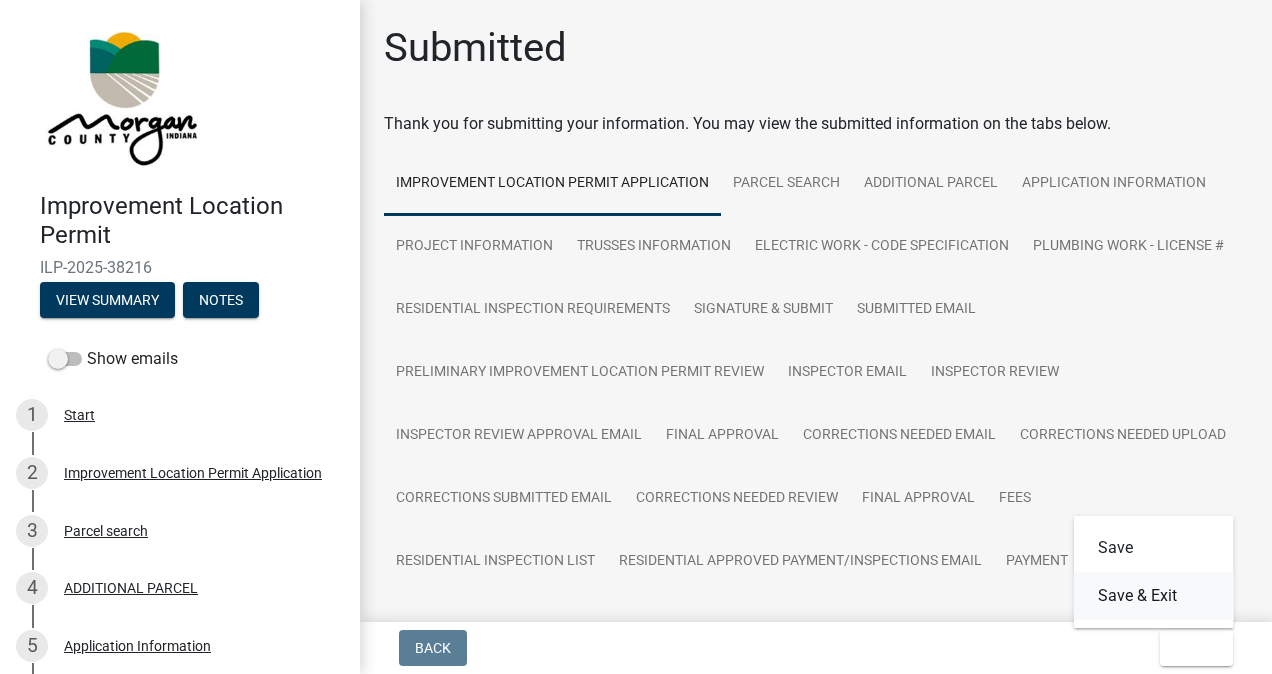 click on "Save & Exit" at bounding box center [1154, 596] 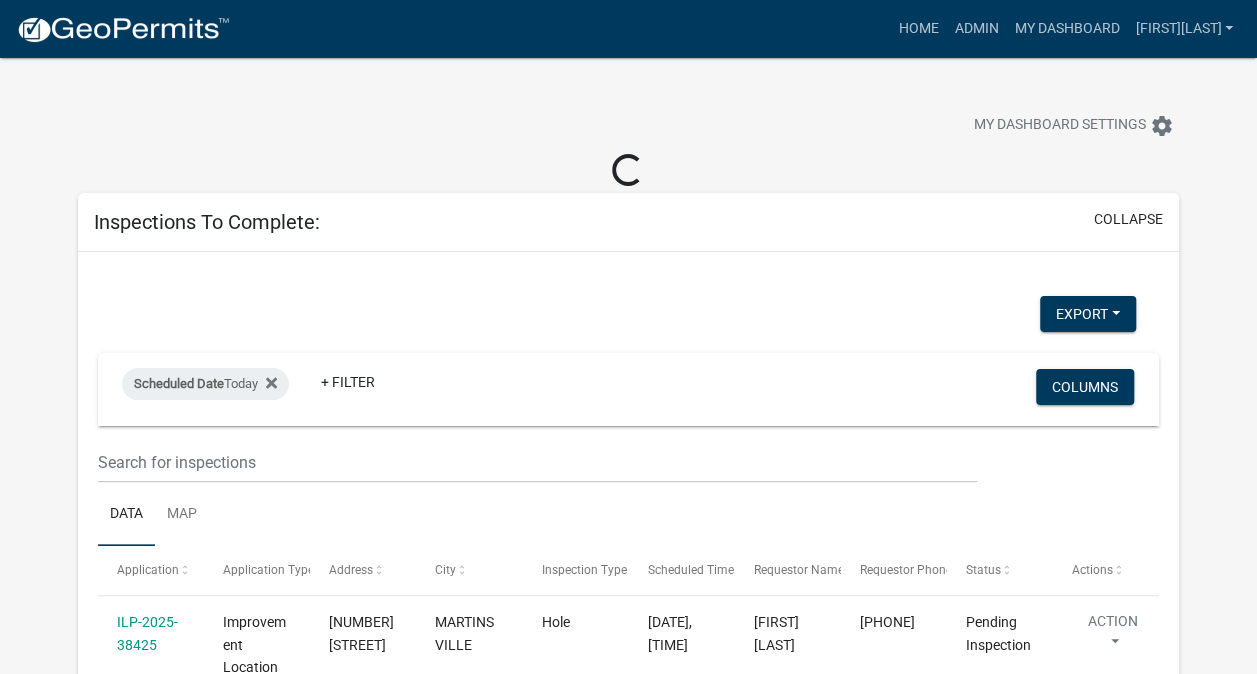 select on "3: 100" 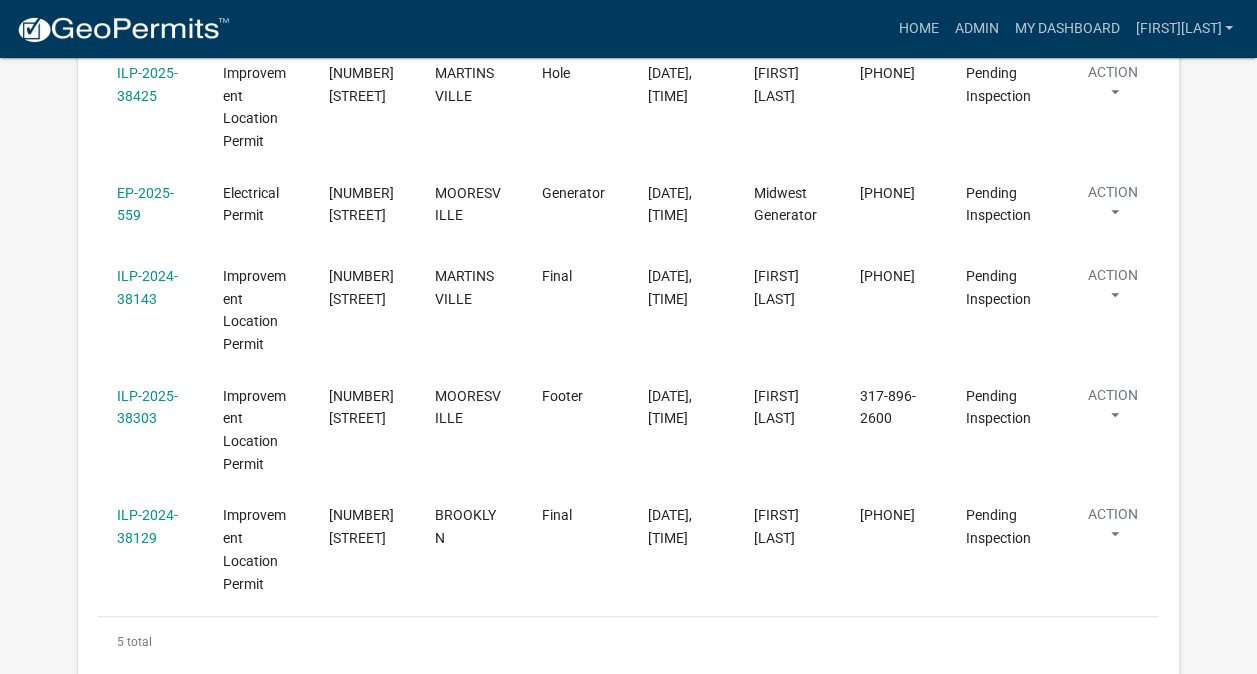 scroll, scrollTop: 513, scrollLeft: 0, axis: vertical 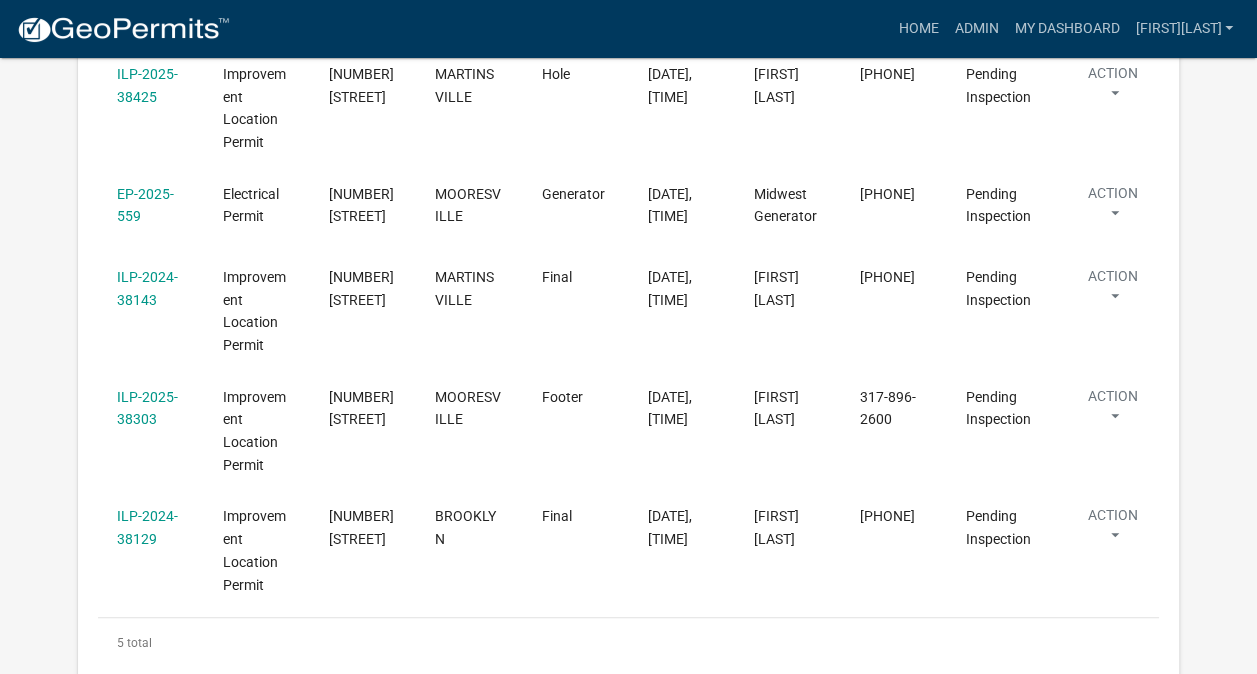click on "ILP-2025-38303" 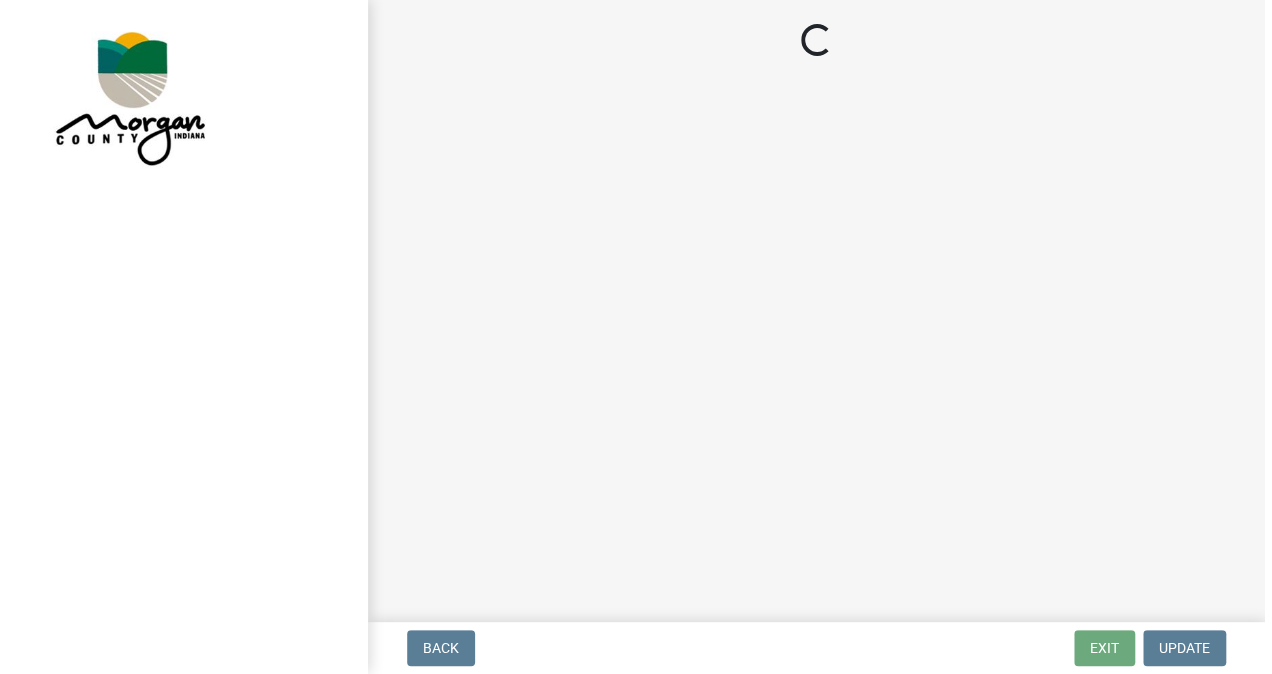 scroll, scrollTop: 0, scrollLeft: 0, axis: both 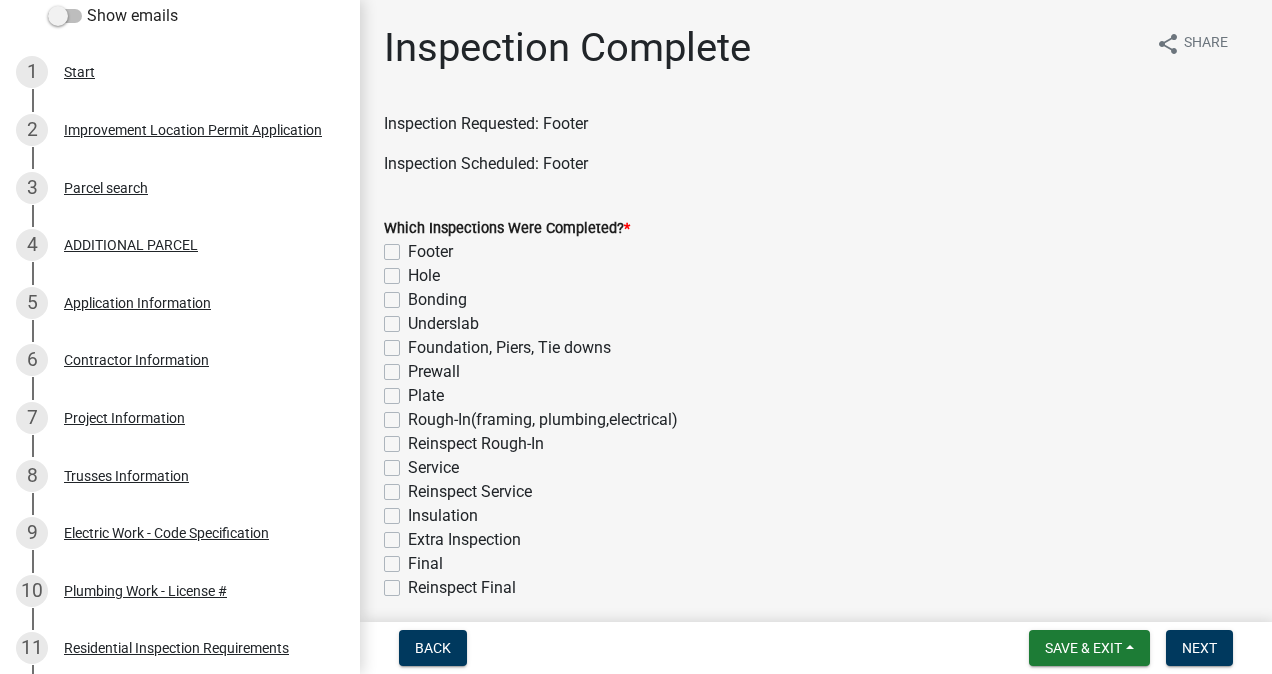 click on "Project Information" at bounding box center [124, 418] 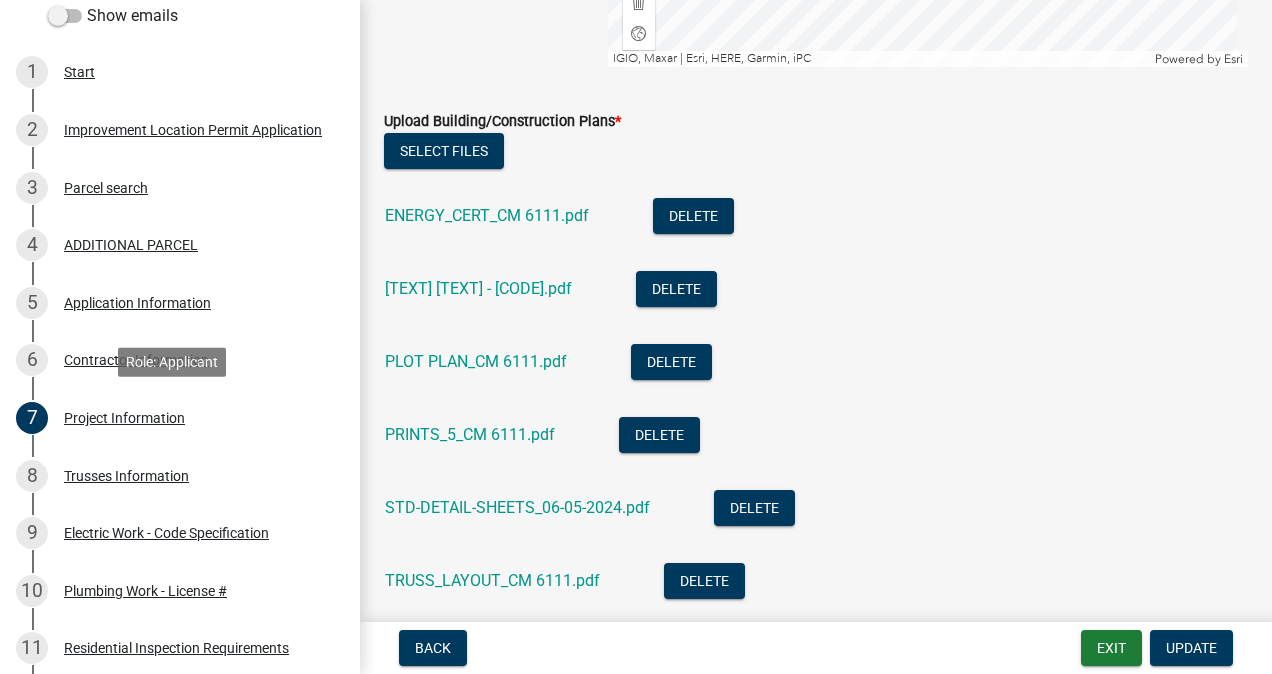 scroll, scrollTop: 3767, scrollLeft: 0, axis: vertical 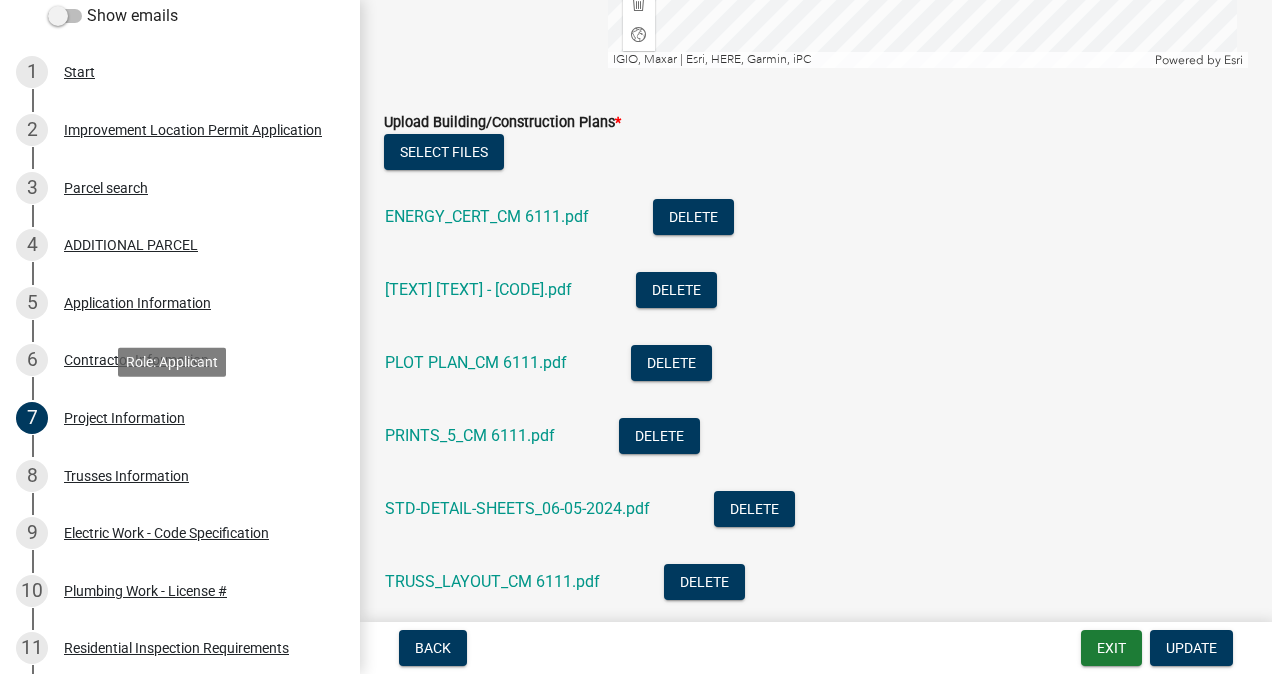 click on "PRINTS_5_CM 6111.pdf" 